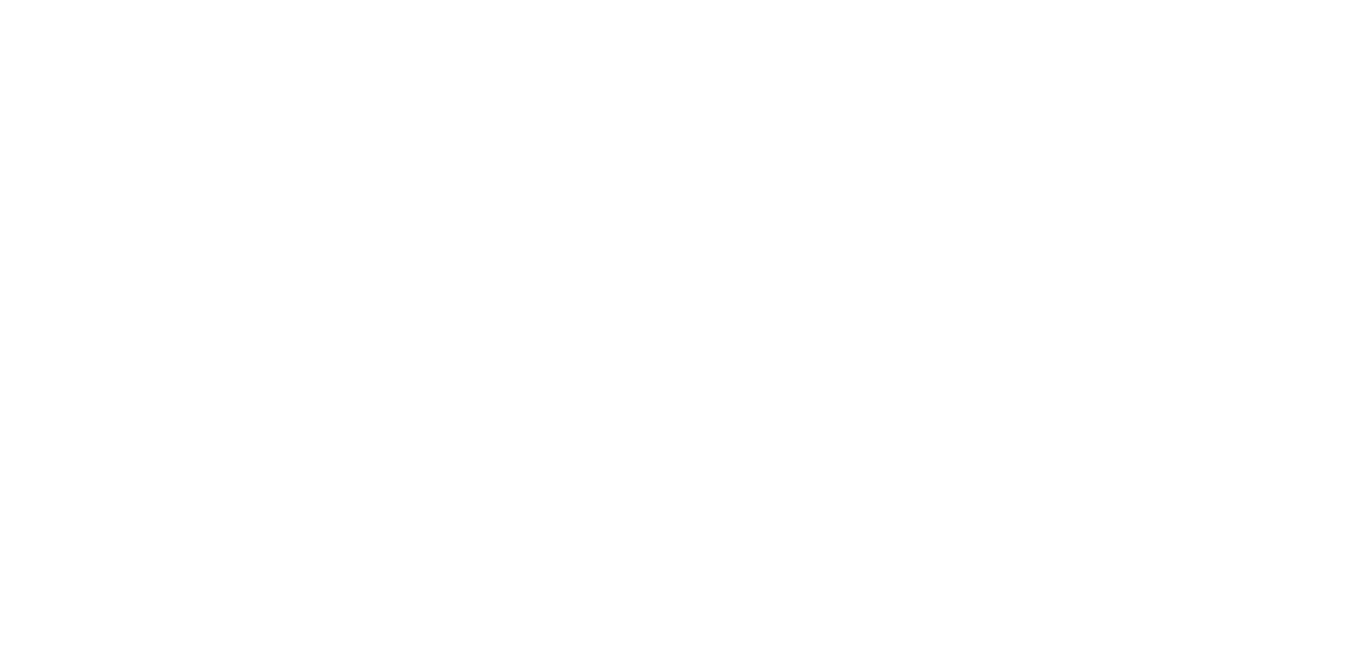 scroll, scrollTop: 0, scrollLeft: 0, axis: both 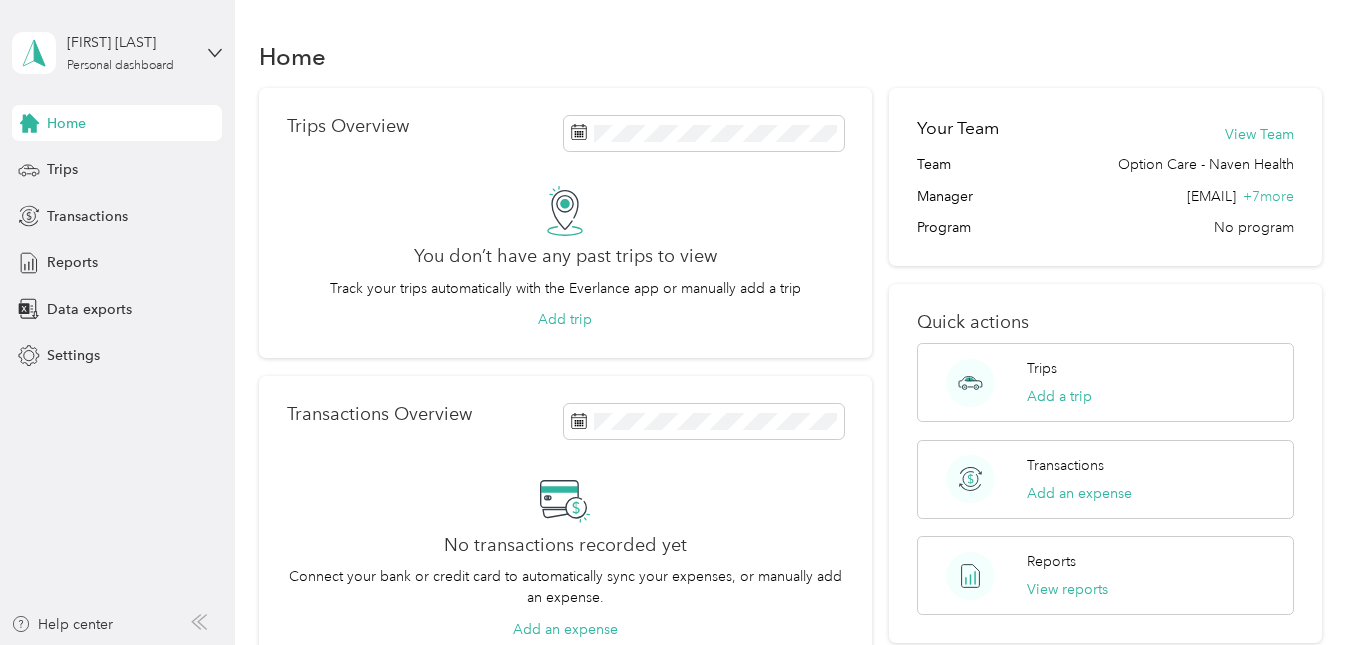 click on "Home Trips Overview You don’t have any past trips to view  Track your trips automatically with the Everlance app or manually add a trip Add trip Transactions Overview No transactions recorded yet Connect your bank or credit card to automatically sync your expenses, or manually add an expense. Add an expense Your Team View Team Option Care - Naven Health Manager [EMAIL] +  7  more Program No program Quick actions Trips Add a trip Transactions Add an expense Reports View reports Download the app for free The Everlance app is available to download on the Apple App Store and Google Play Store, click below to get started." at bounding box center [790, 503] 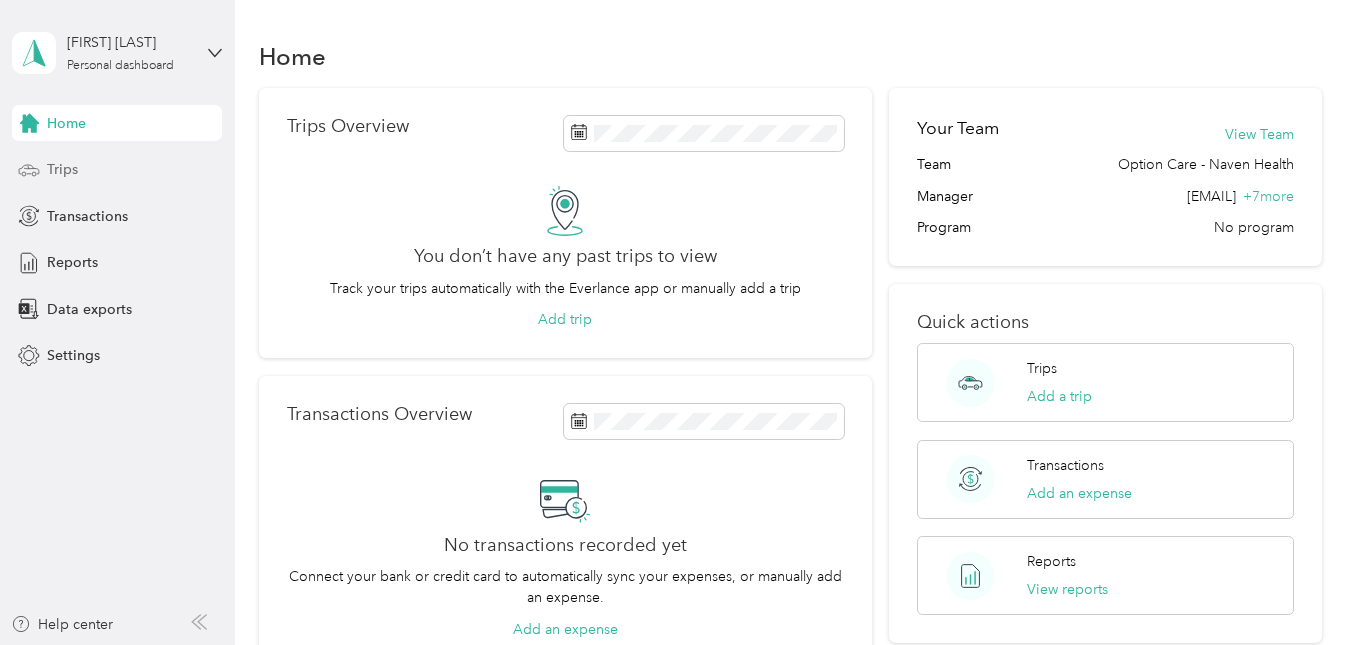 click on "Trips" at bounding box center [62, 169] 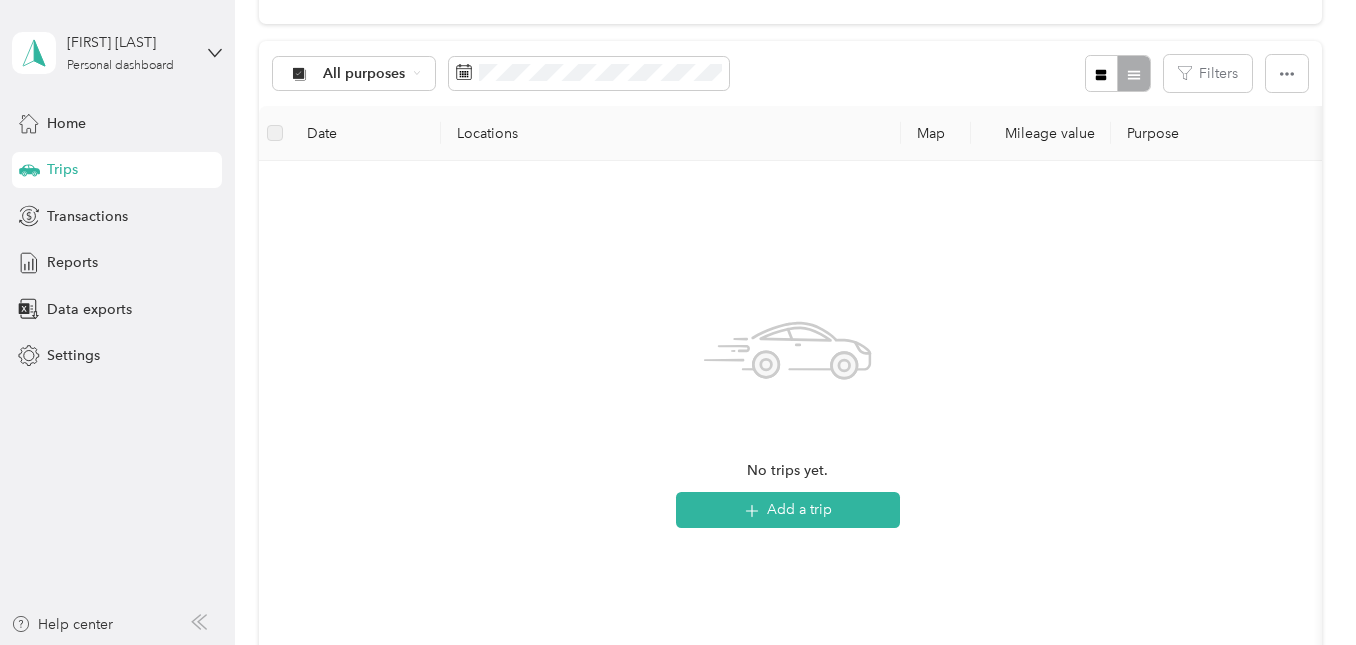 scroll, scrollTop: 172, scrollLeft: 0, axis: vertical 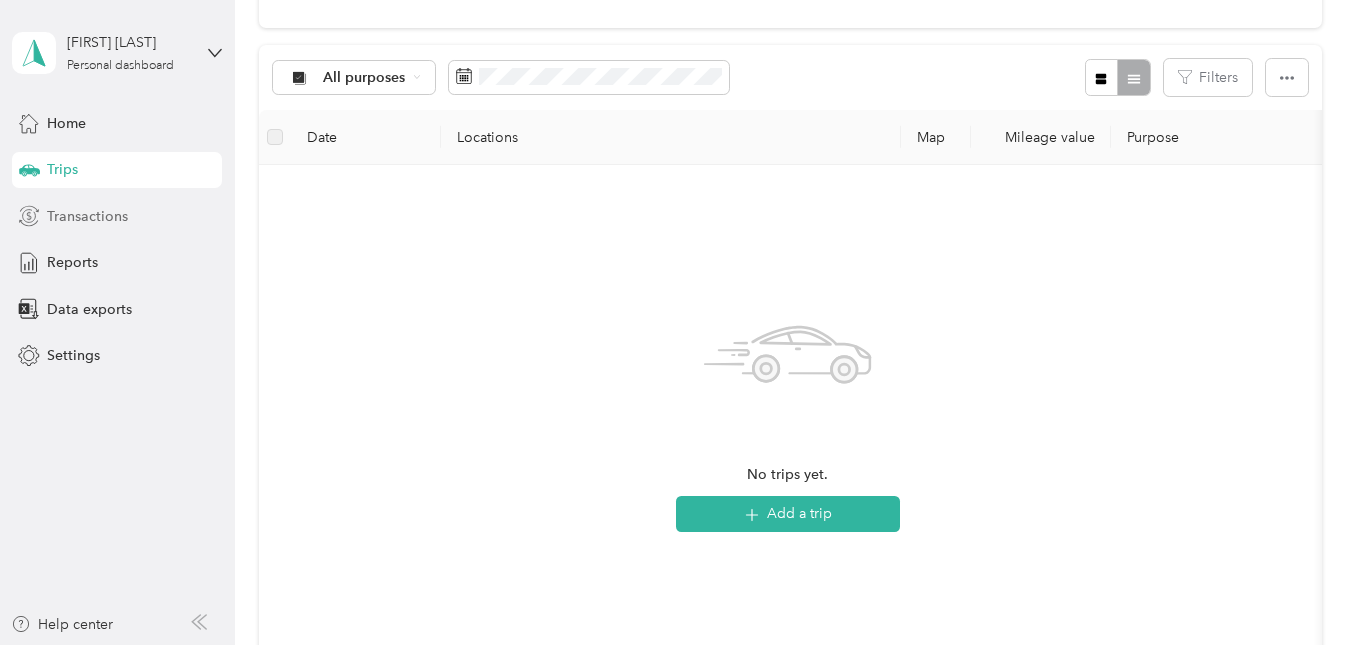 click on "Transactions" at bounding box center [87, 216] 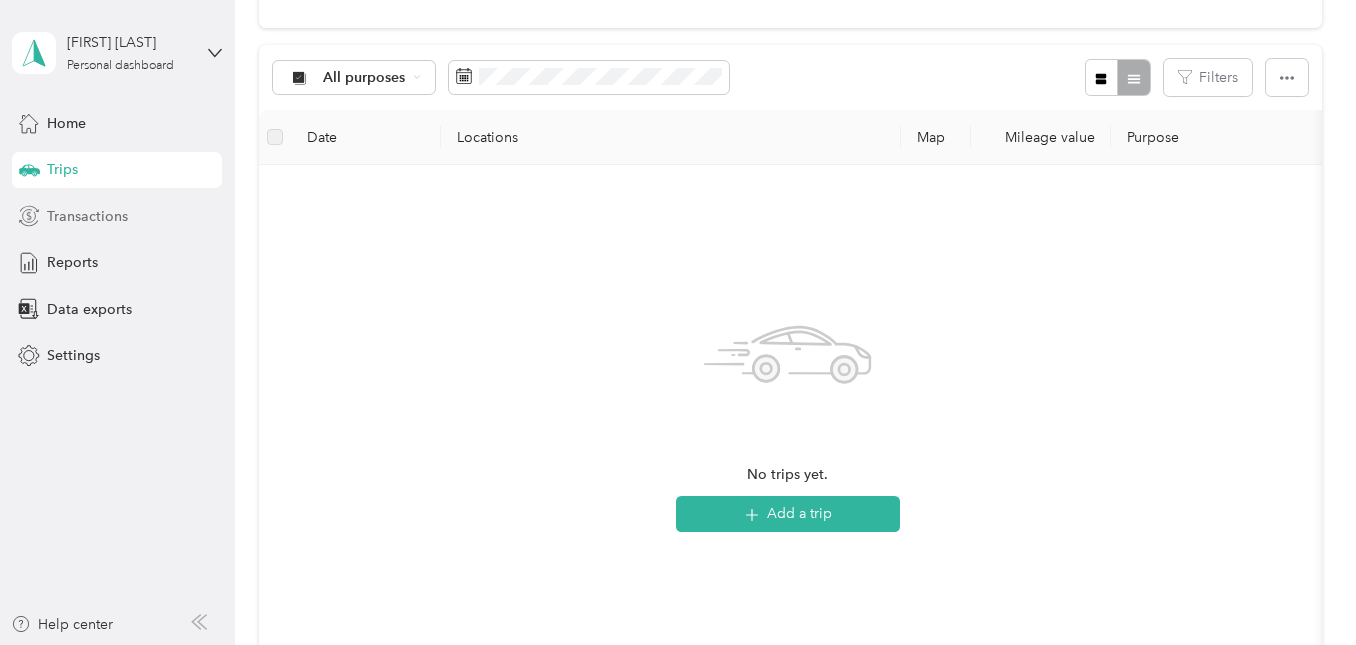 click on "Transactions" at bounding box center (117, 216) 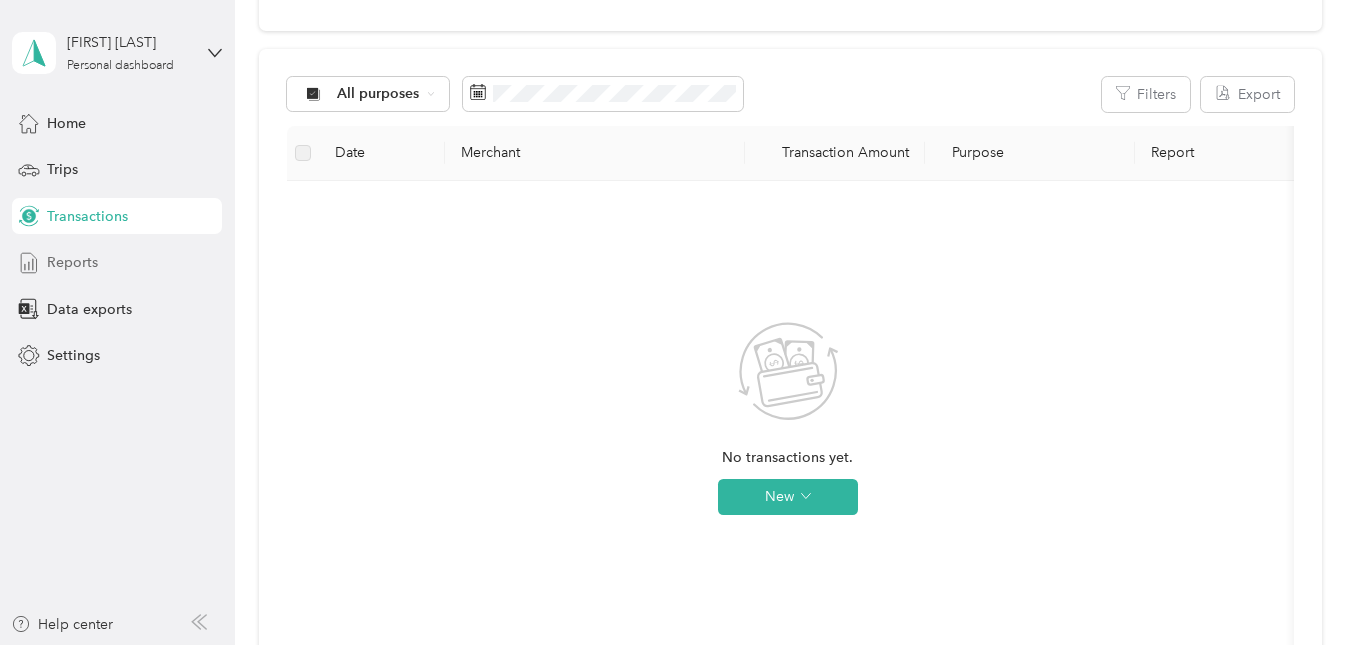 click on "Reports" at bounding box center [117, 263] 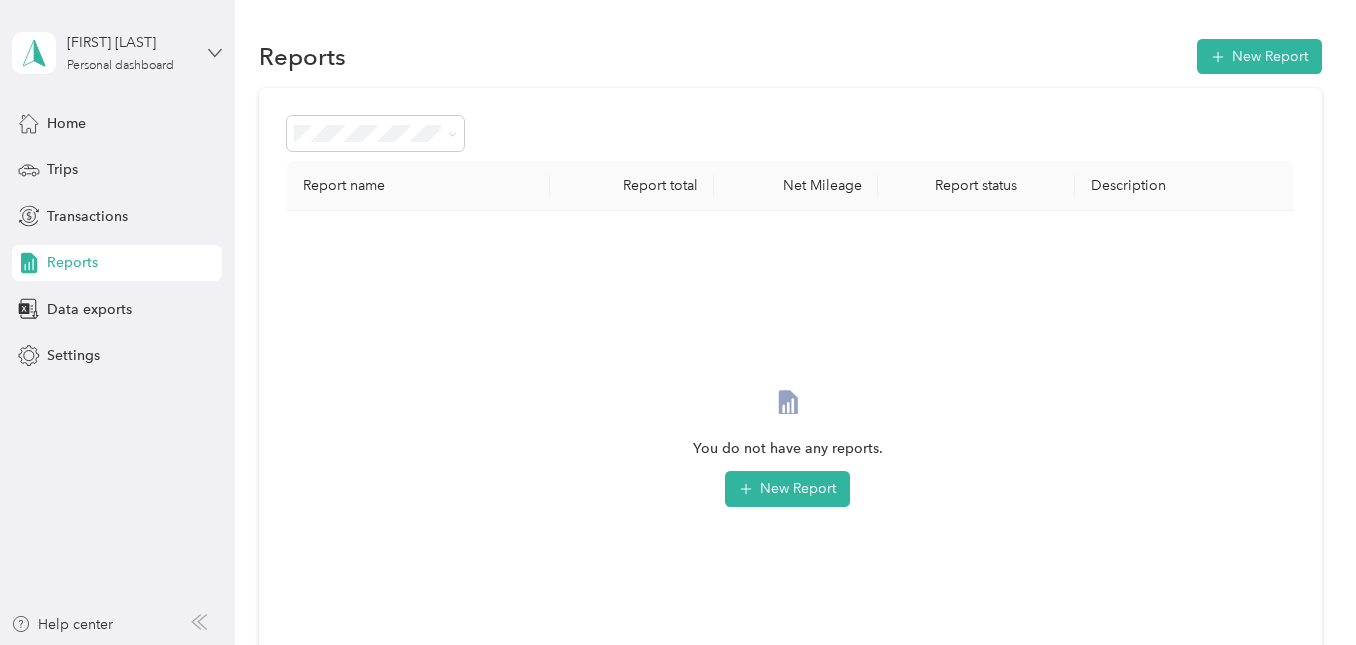 click 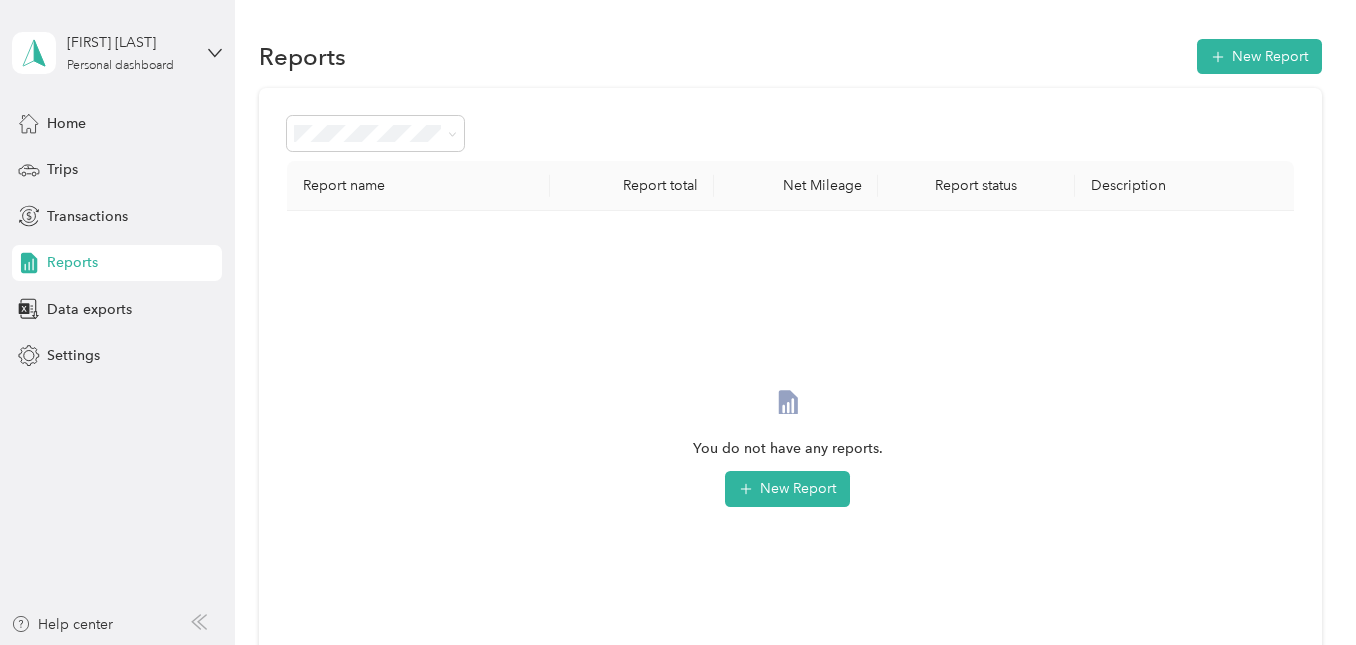 click on "Reports New Report Report name Report total Net Mileage Report status Description           You do not have any reports. New Report" at bounding box center (790, 428) 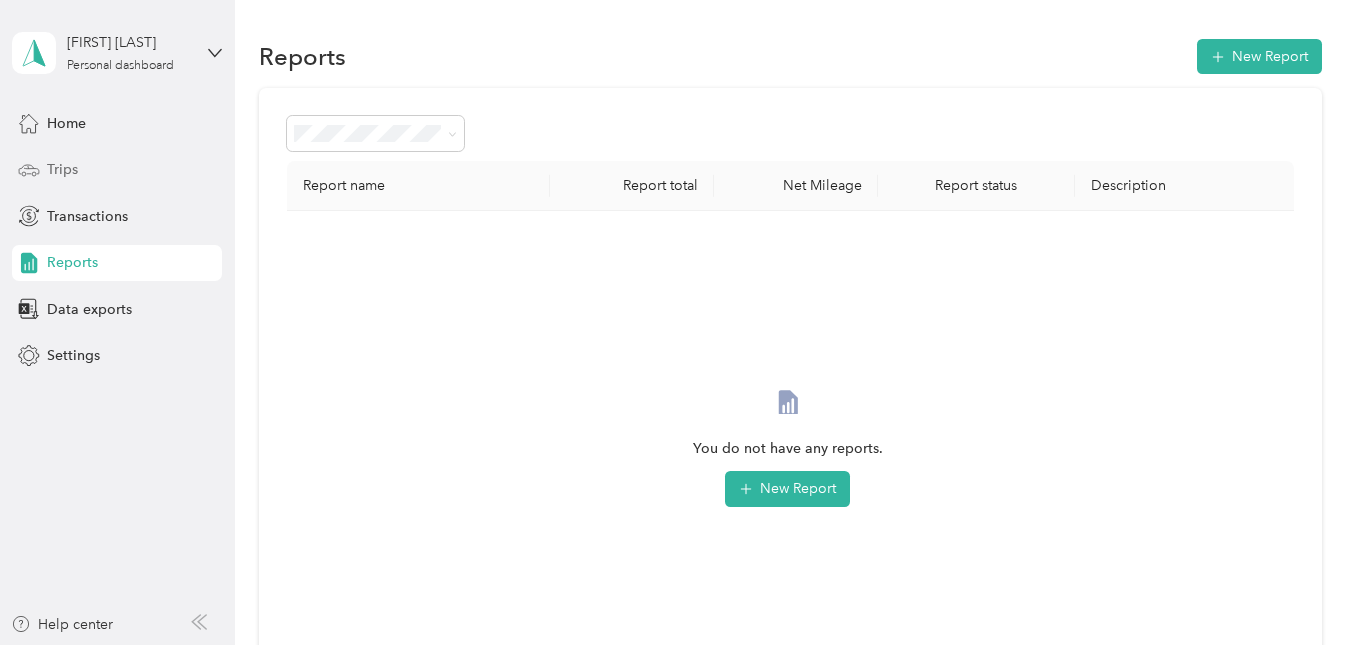click on "Trips" at bounding box center [62, 169] 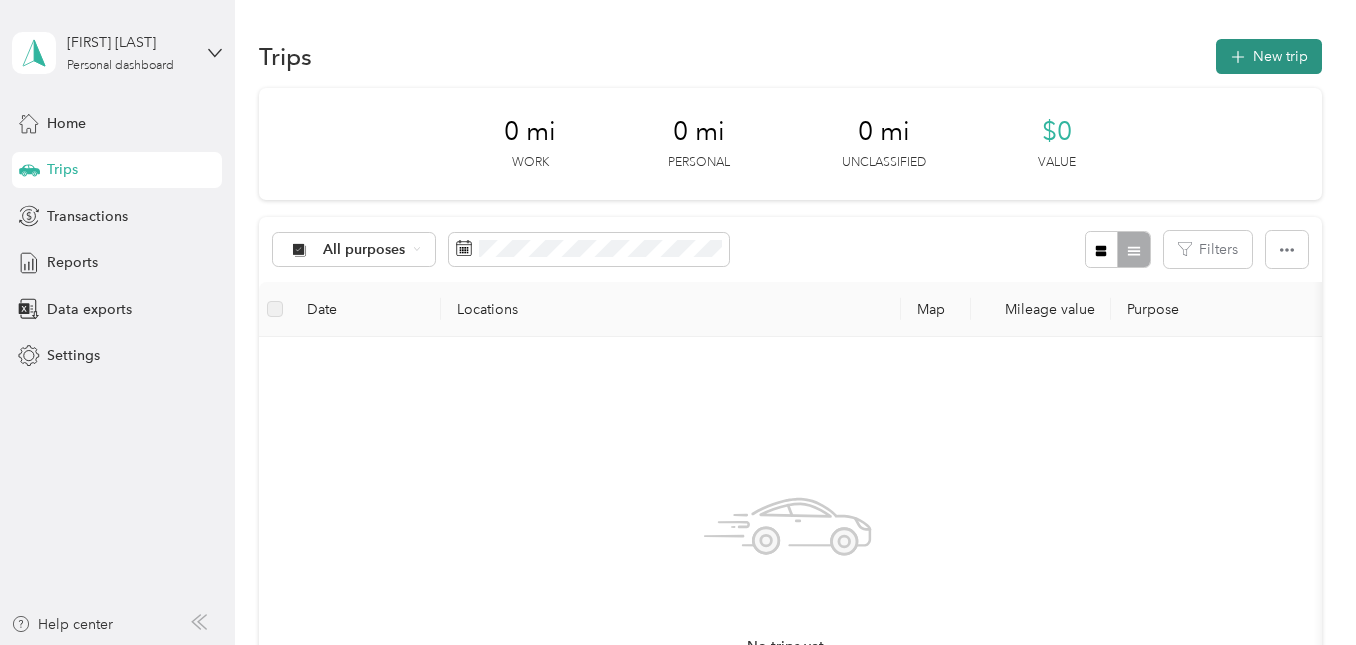 click on "New trip" at bounding box center [1269, 56] 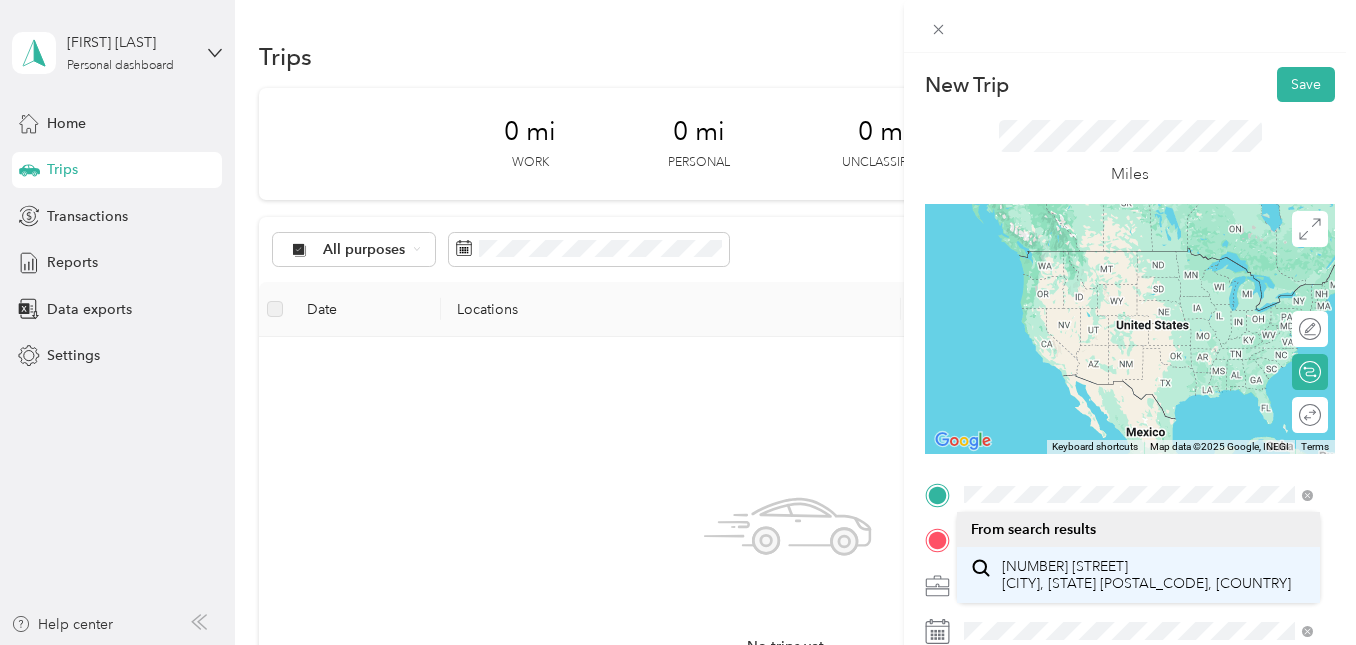 click on "[NUMBER] [STREET]
[CITY], [STATE] [POSTAL_CODE], [COUNTRY]" at bounding box center (1146, 575) 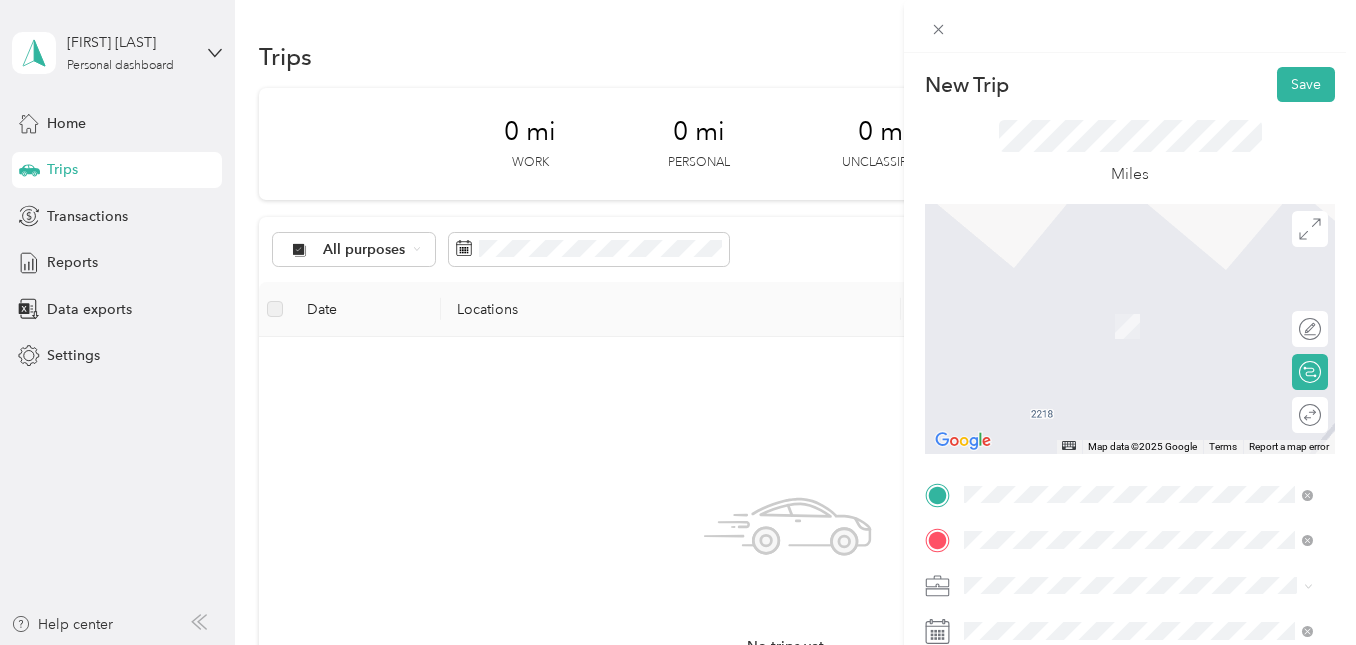 click on "[NUMBER] [STREET]
[CITY], [STATE] [POSTAL_CODE], [COUNTRY]" at bounding box center [1146, 382] 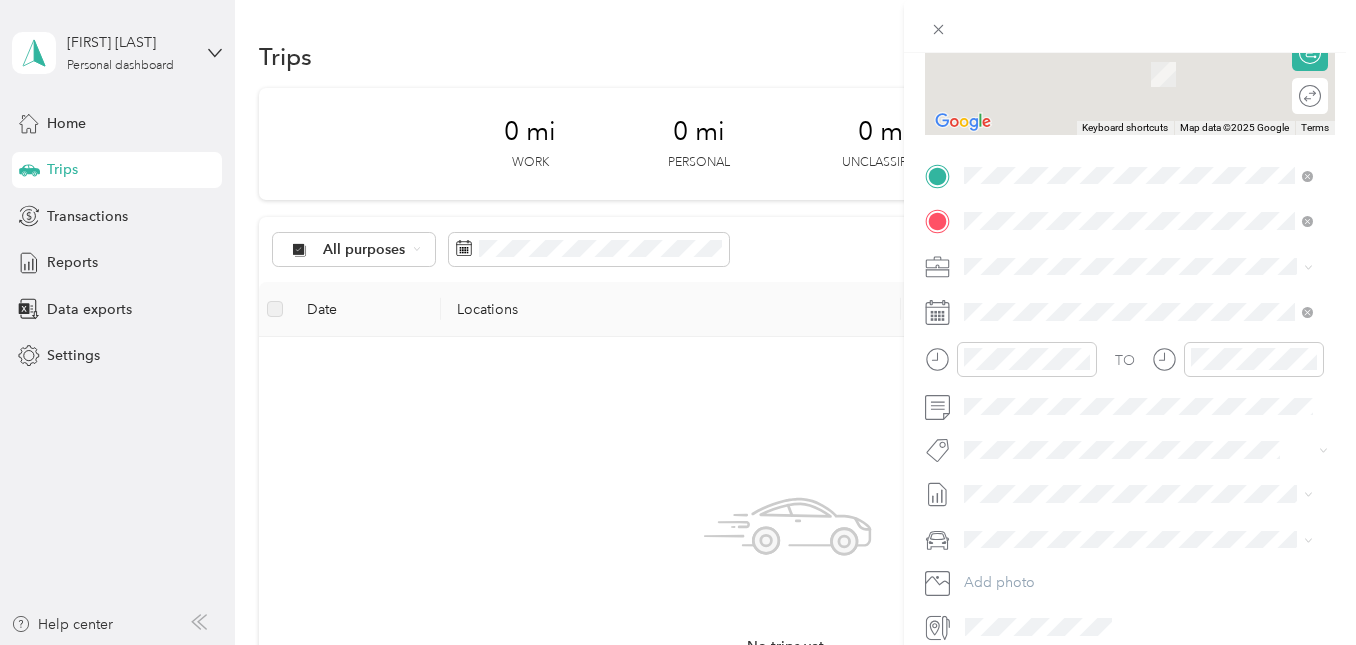 scroll, scrollTop: 358, scrollLeft: 0, axis: vertical 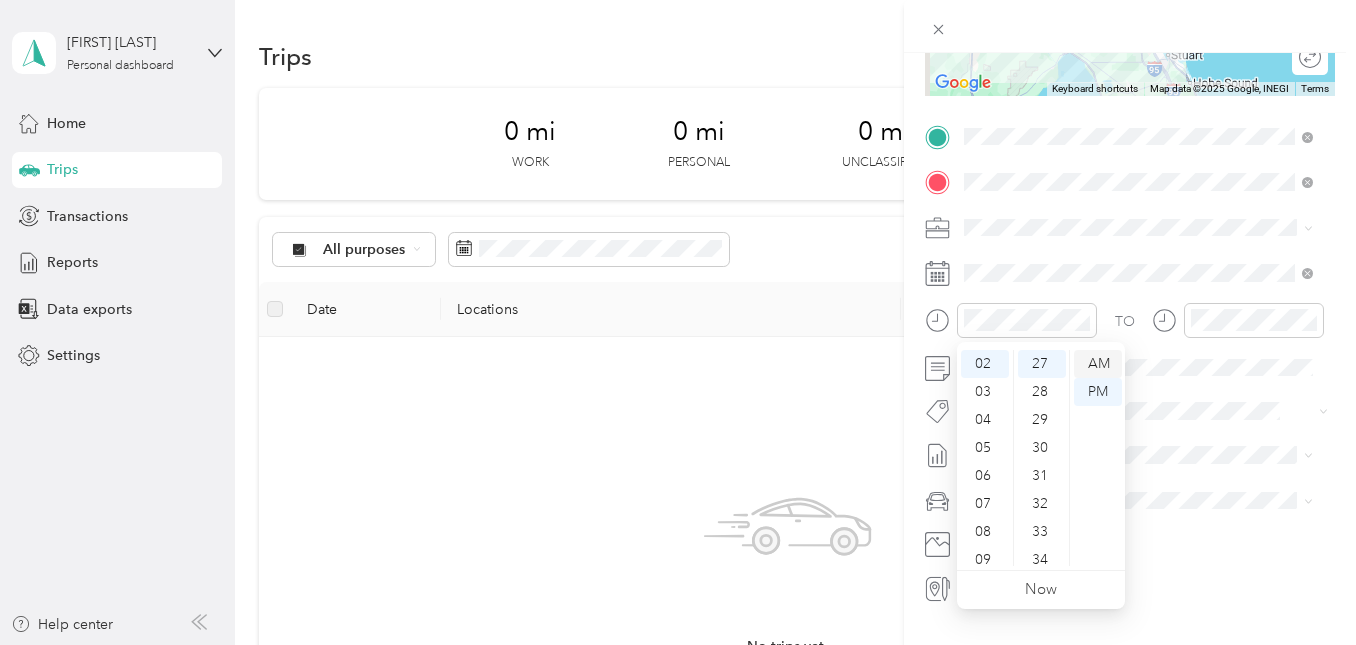 click on "AM" at bounding box center [1098, 364] 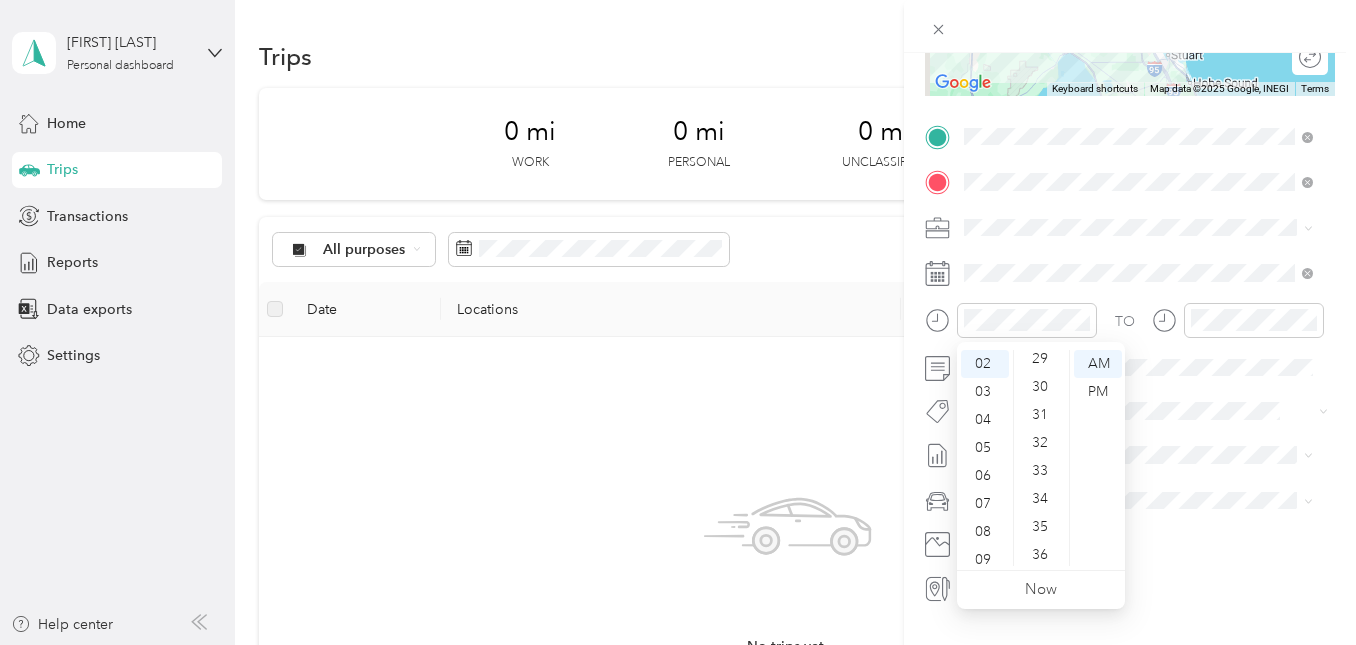 scroll, scrollTop: 826, scrollLeft: 0, axis: vertical 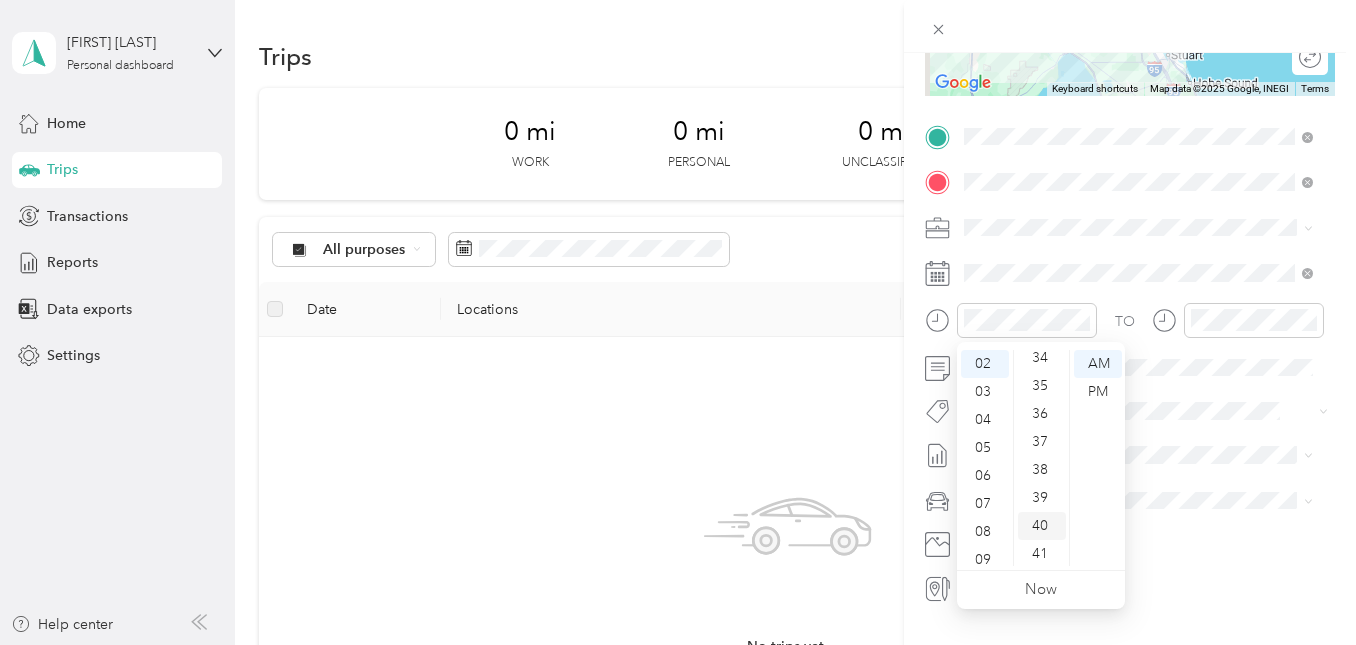 click on "40" at bounding box center (1042, 526) 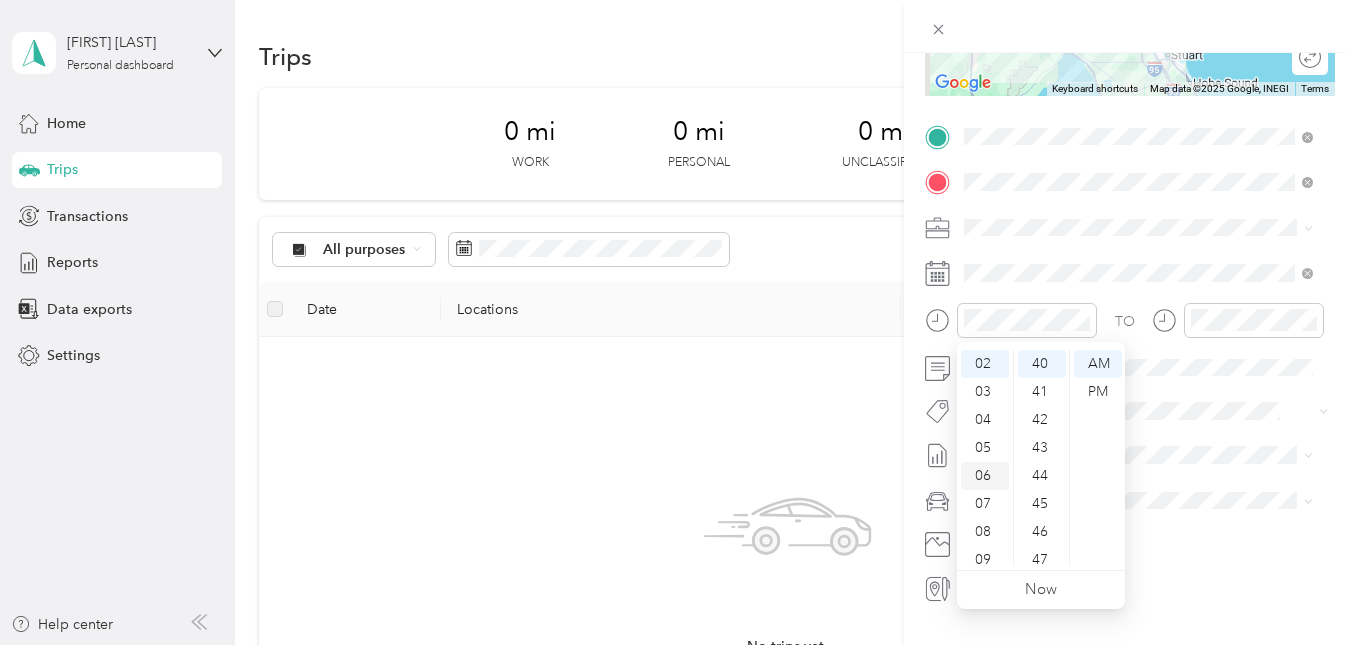 click on "06" at bounding box center [985, 476] 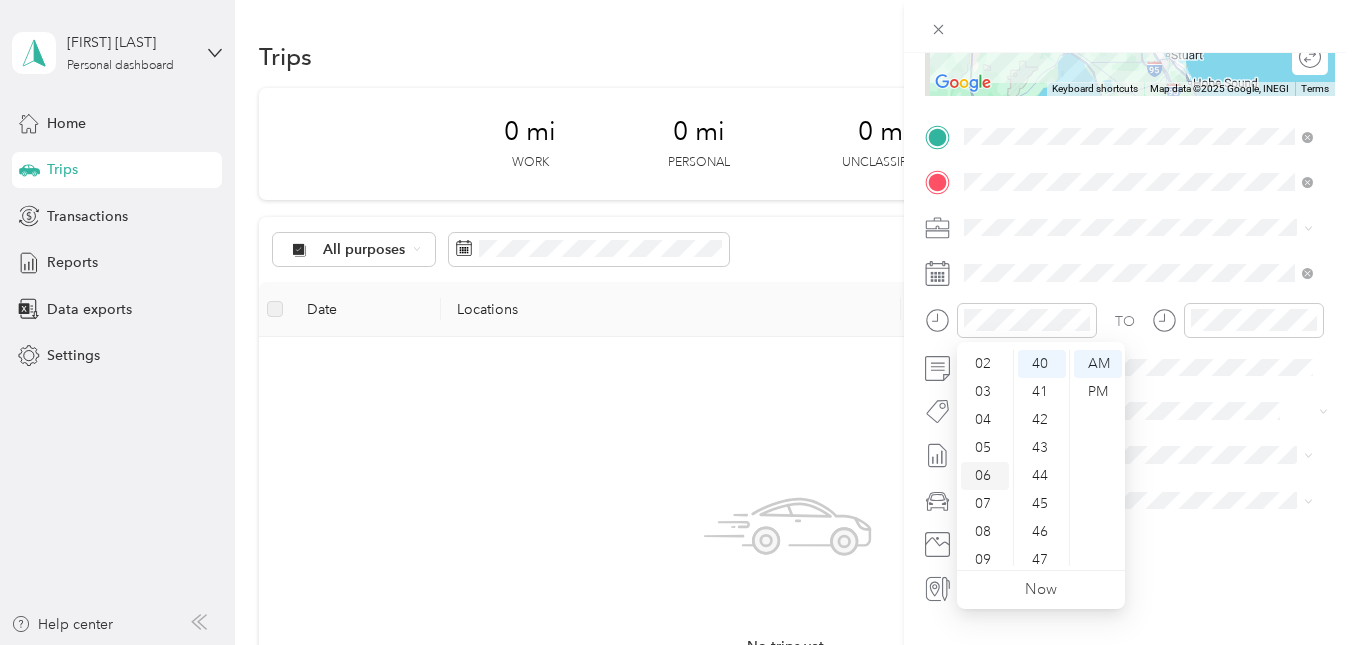 scroll, scrollTop: 120, scrollLeft: 0, axis: vertical 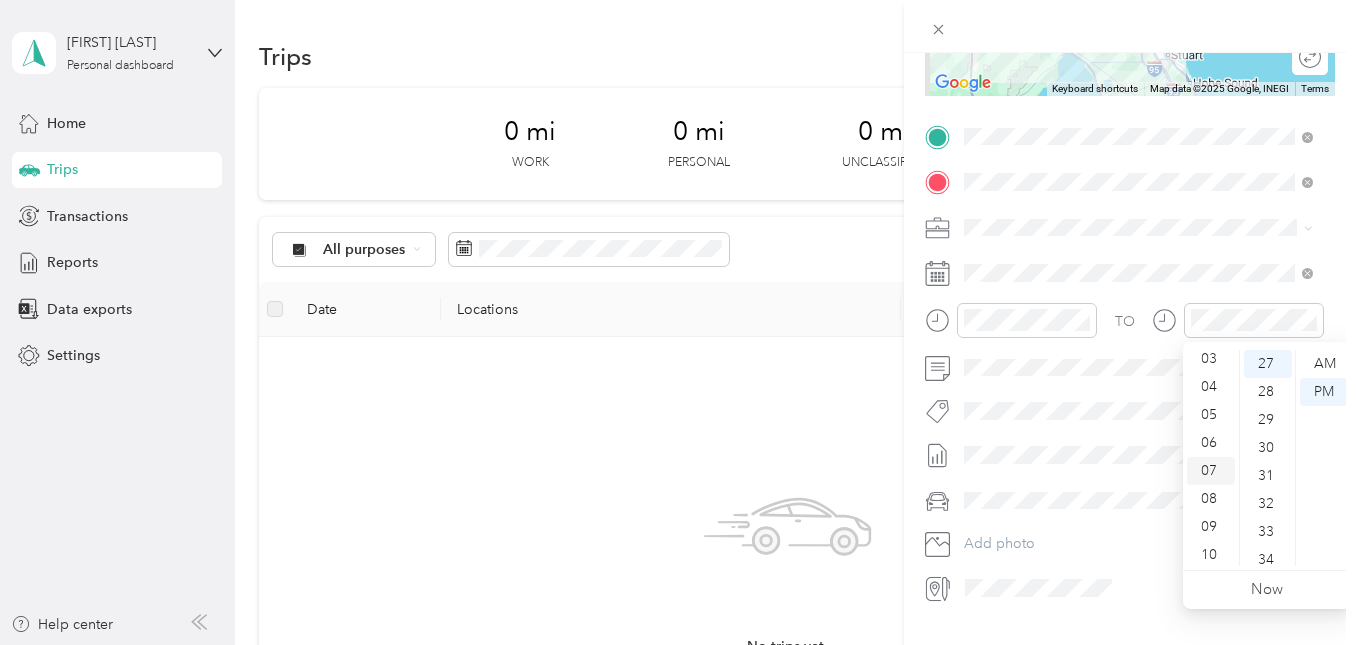 click on "07" at bounding box center [1211, 471] 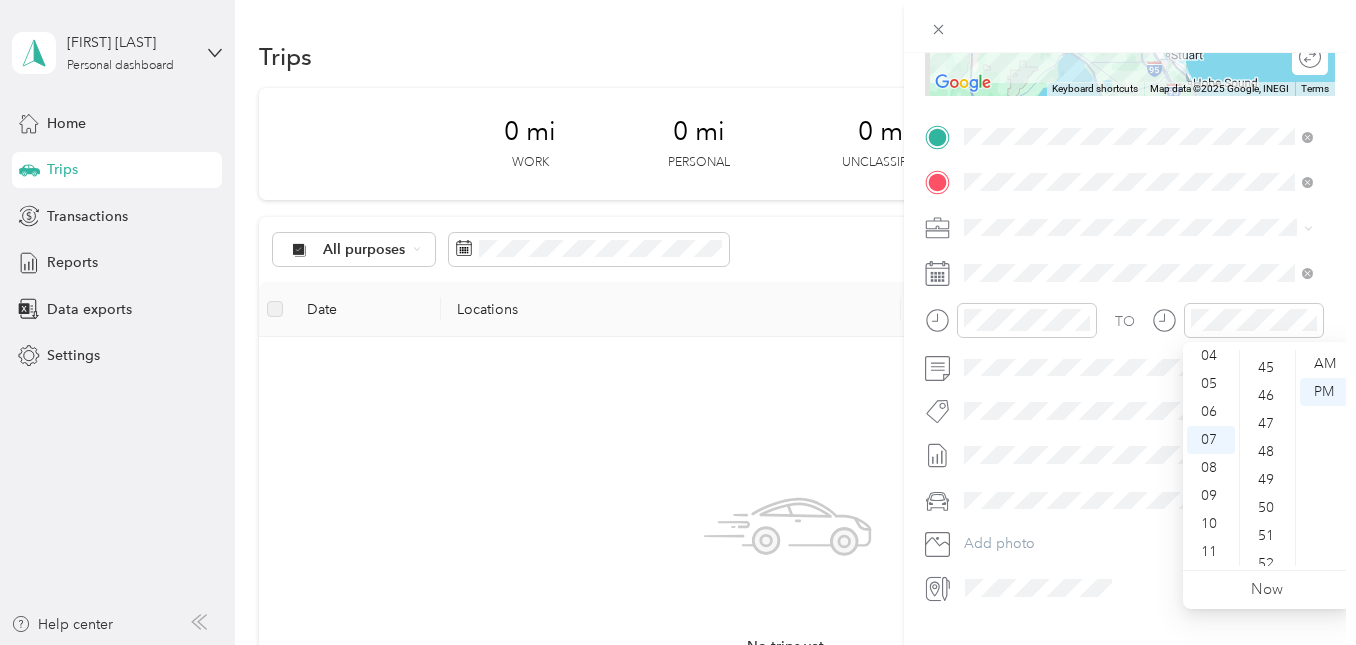 scroll, scrollTop: 1291, scrollLeft: 0, axis: vertical 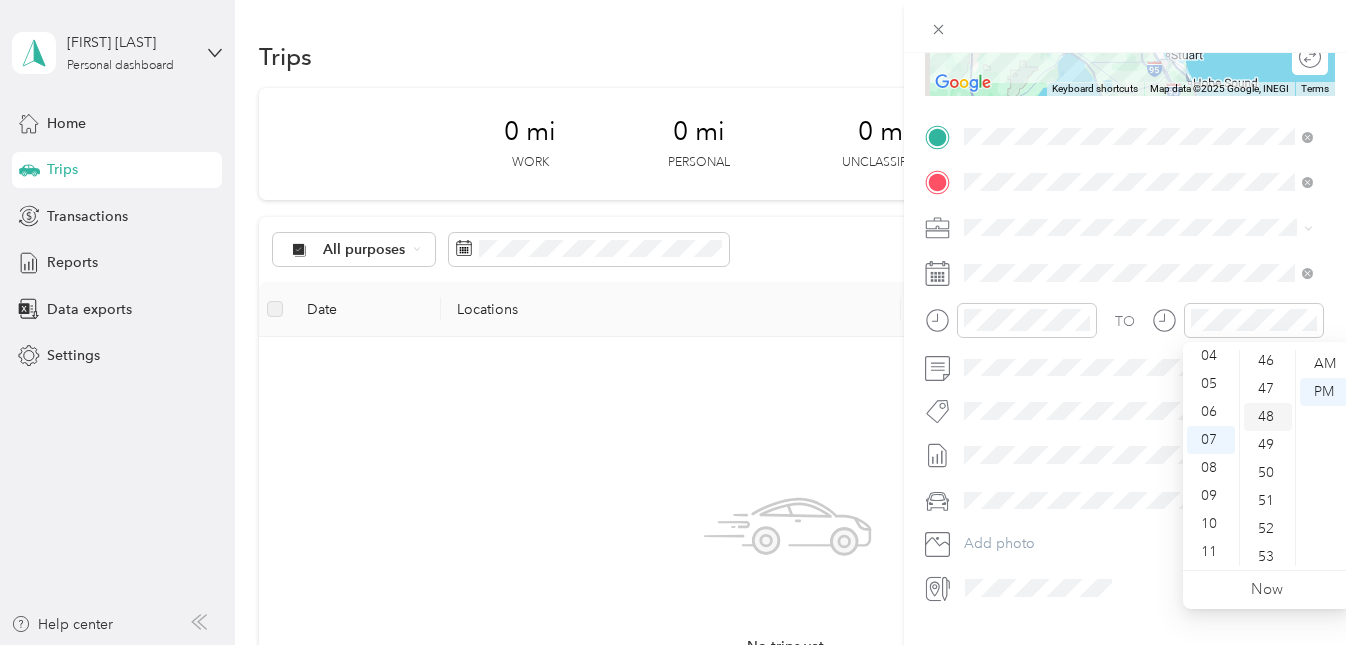 click on "48" at bounding box center [1268, 417] 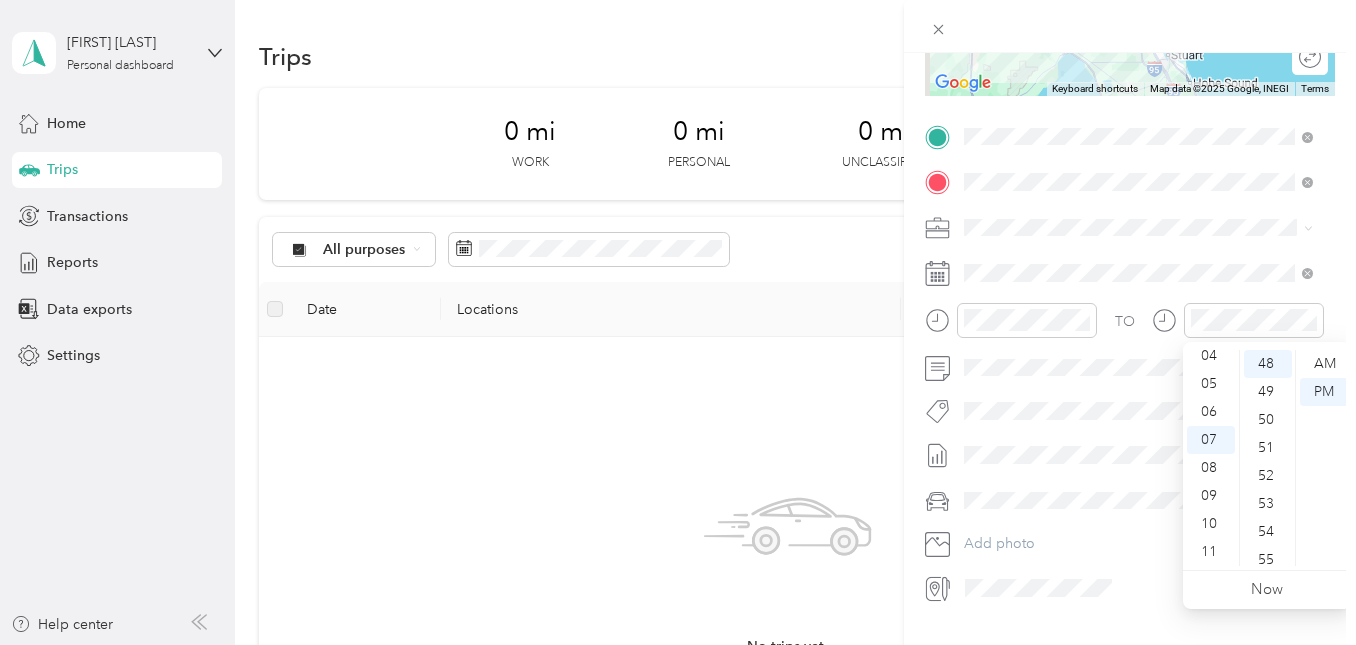 click on "New Trip Save This trip cannot be edited because it is either under review, approved, or paid. Contact your Team Manager to edit it. Miles ← Move left → Move right ↑ Move up ↓ Move down + Zoom in - Zoom out Home Jump left by 75% End Jump right by 75% Page Up Jump up by 75% Page Down Jump down by 75% Keyboard shortcuts Map Data Map data ©2025 Google, INEGI Map data ©2025 Google, INEGI 20 km  Click to toggle between metric and imperial units Terms Report a map error Edit route Calculate route Round trip TO Add photo" at bounding box center (678, 322) 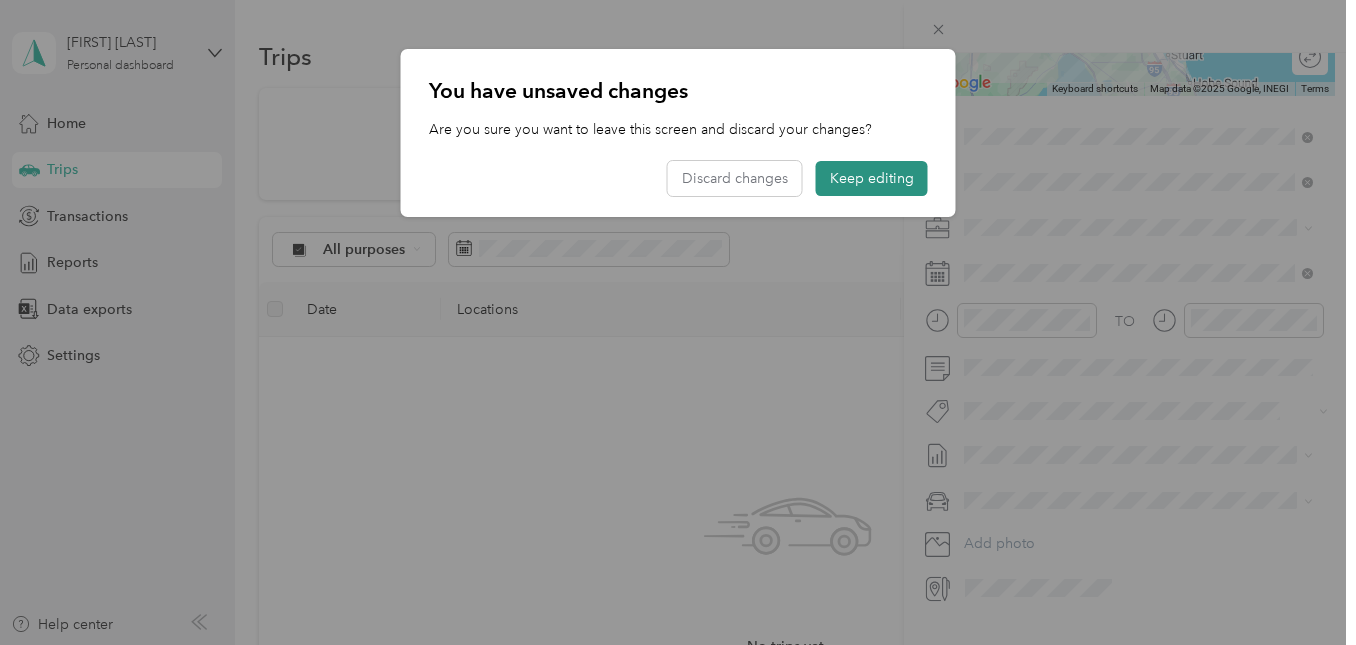 click on "Keep editing" at bounding box center (872, 178) 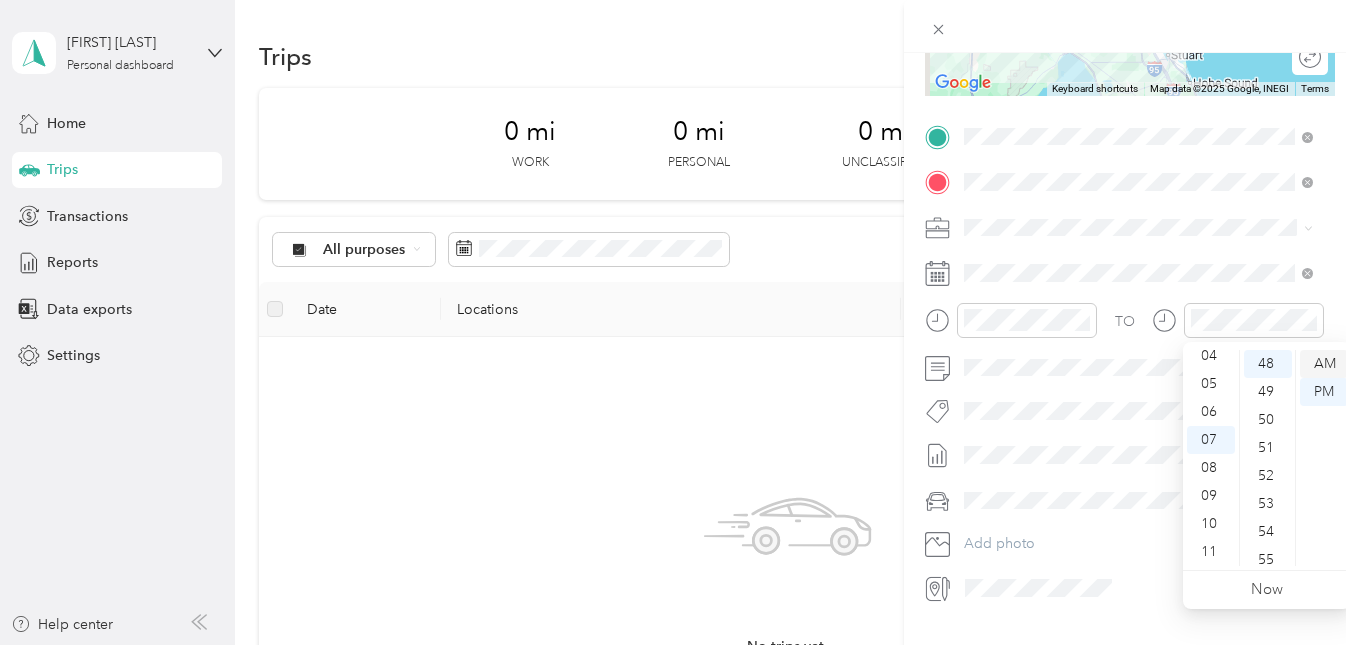 click on "AM" at bounding box center [1324, 364] 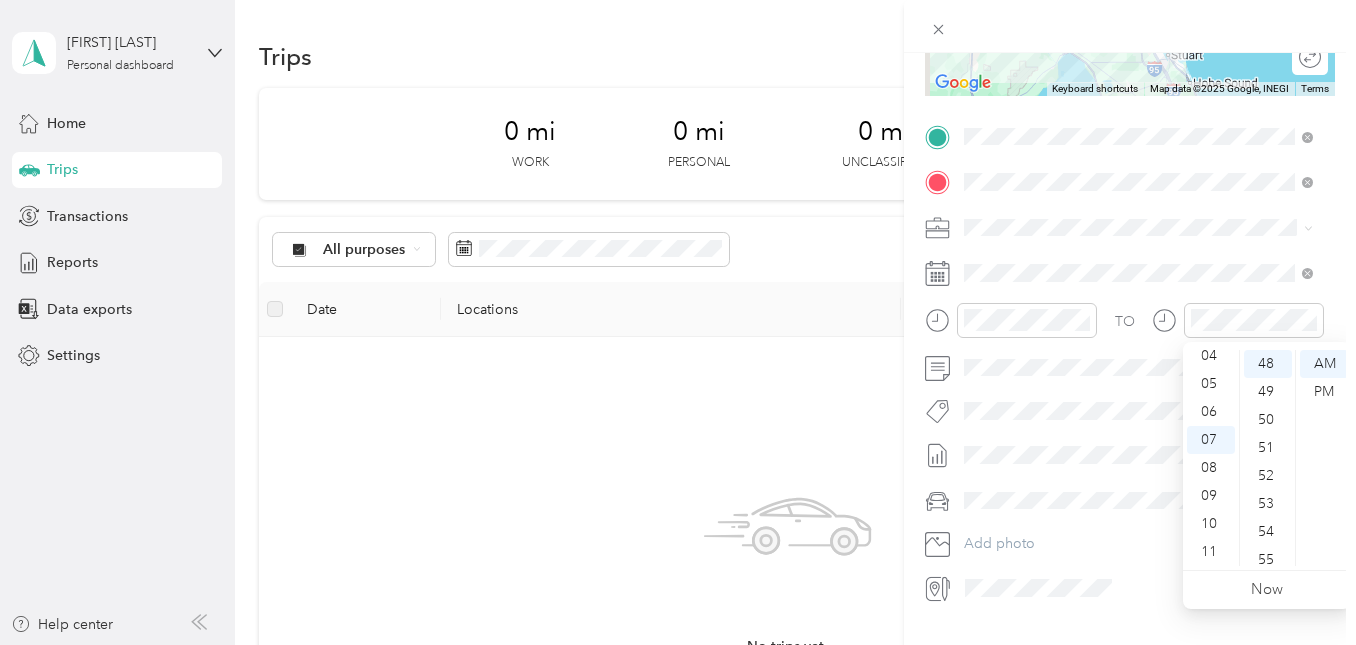 click on "New Trip Save This trip cannot be edited because it is either under review, approved, or paid. Contact your Team Manager to edit it. Miles ← Move left → Move right ↑ Move up ↓ Move down + Zoom in - Zoom out Home Jump left by 75% End Jump right by 75% Page Up Jump up by 75% Page Down Jump down by 75% Keyboard shortcuts Map Data Map data ©2025 Google, INEGI Map data ©2025 Google, INEGI 20 km  Click to toggle between metric and imperial units Terms Report a map error Edit route Calculate route Round trip TO Add photo" at bounding box center (678, 322) 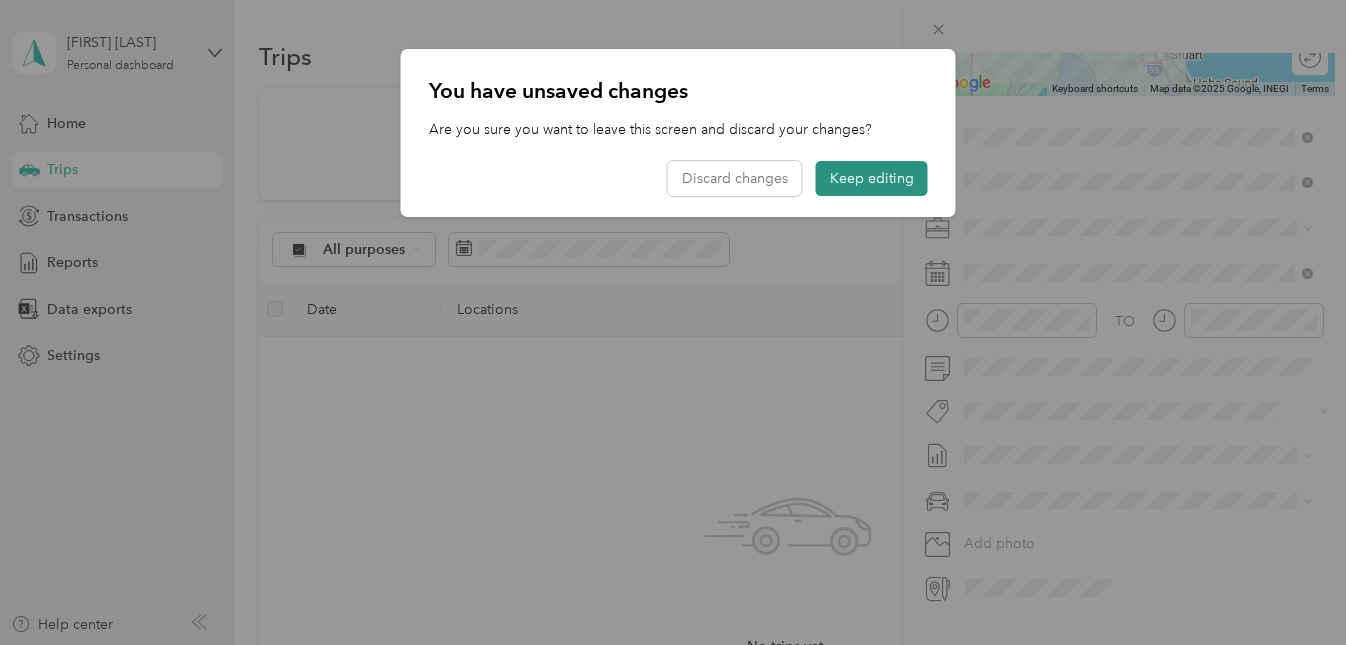 click on "Keep editing" at bounding box center (872, 178) 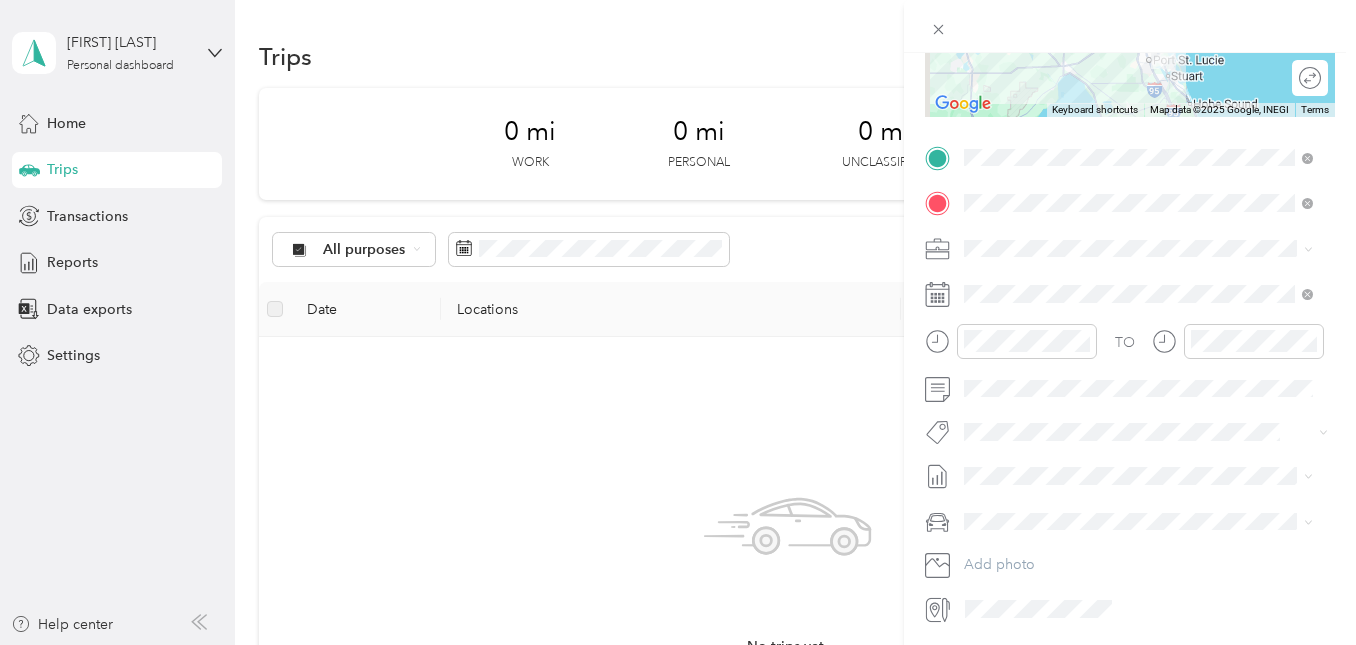 scroll, scrollTop: 302, scrollLeft: 0, axis: vertical 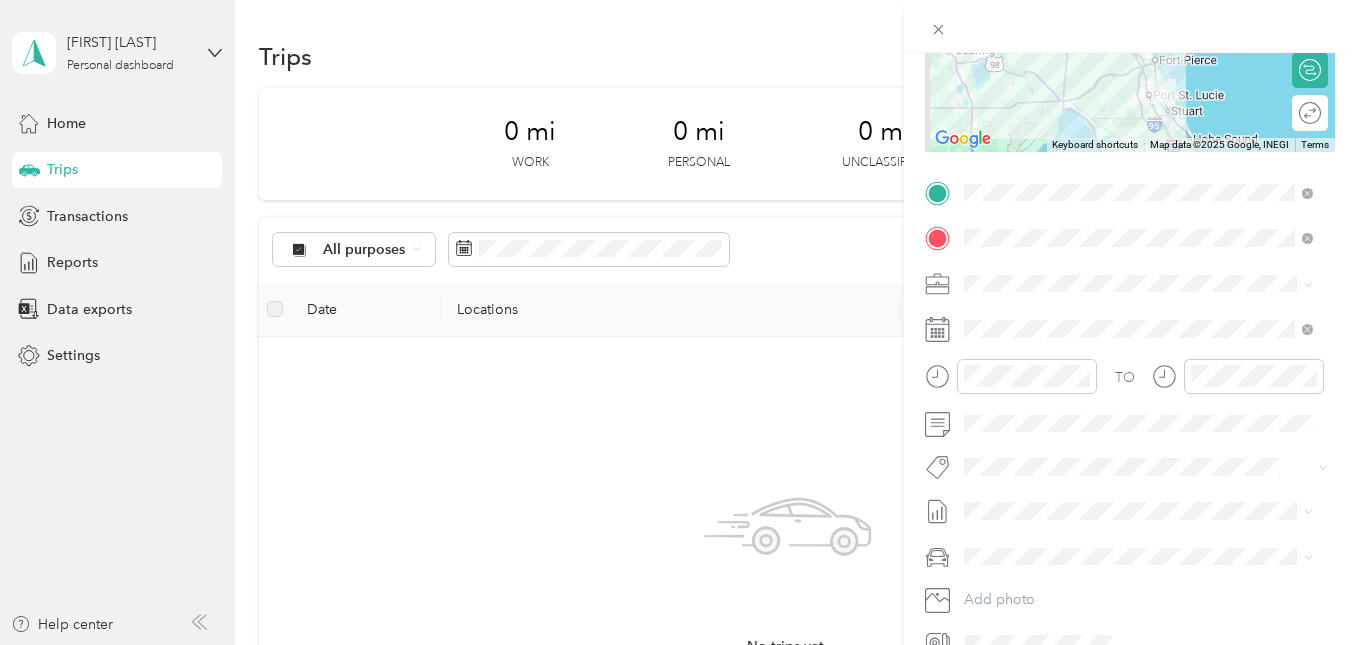 click at bounding box center (1146, 284) 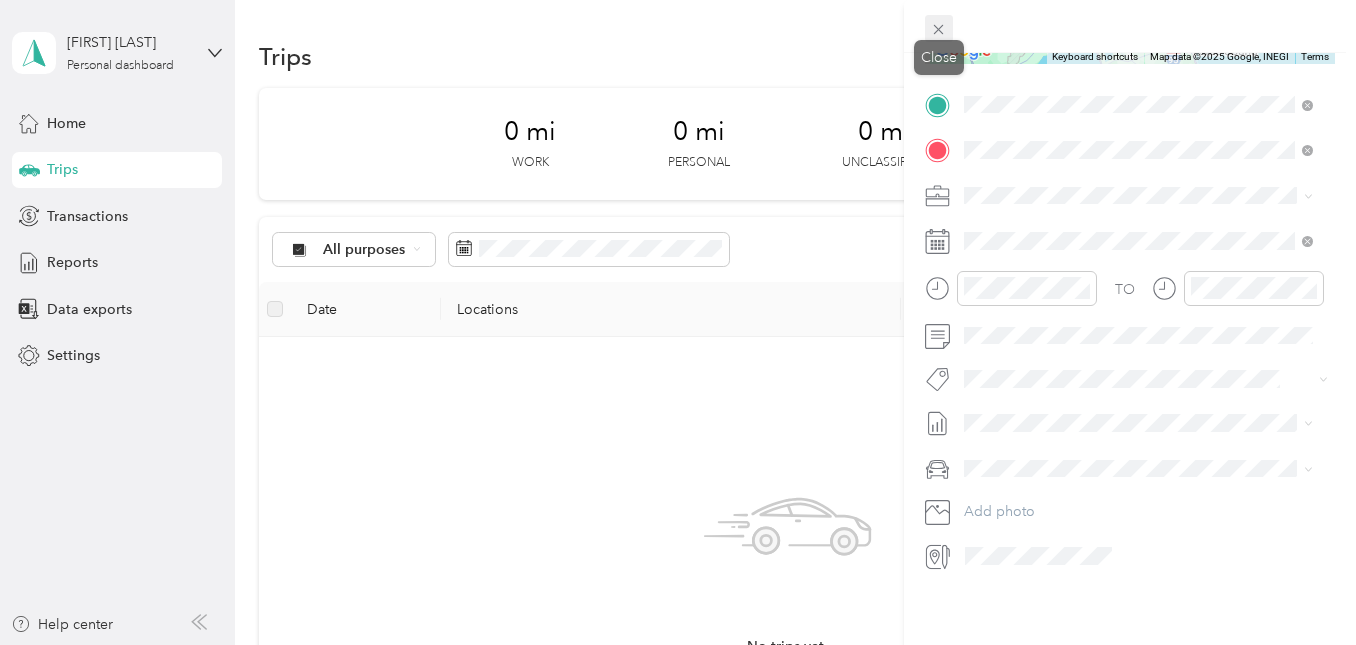click 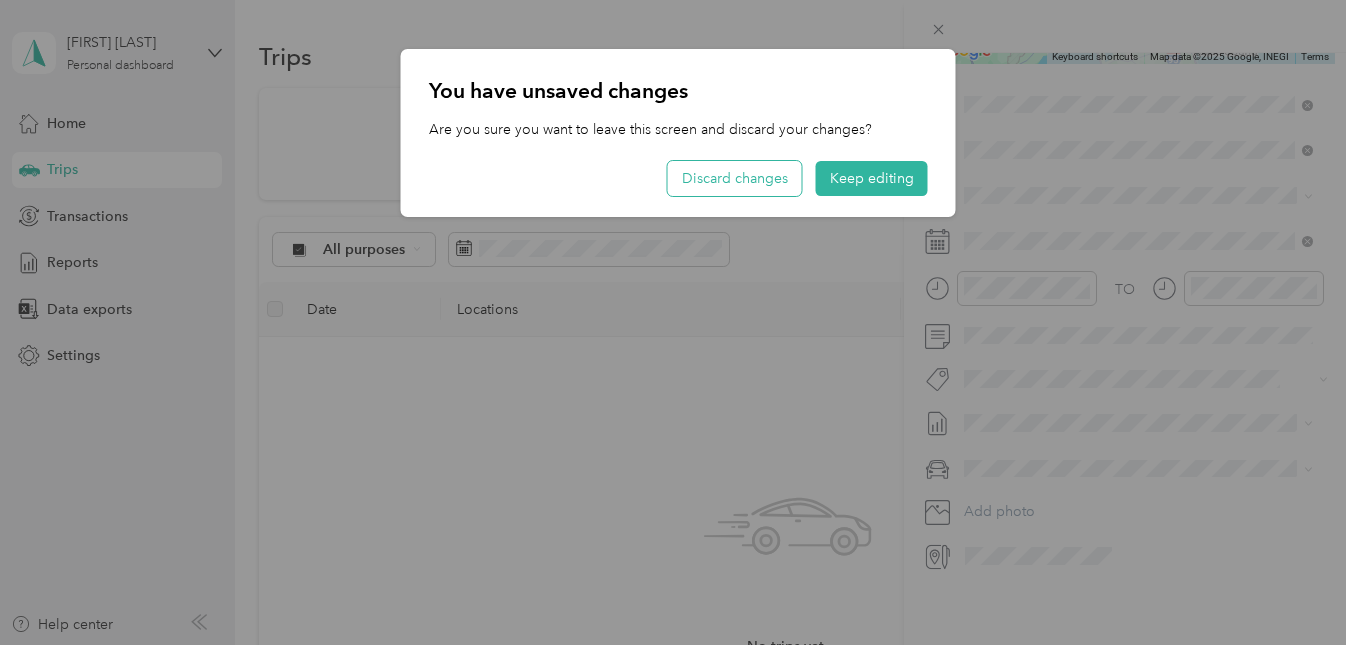 click on "Discard changes" at bounding box center [735, 178] 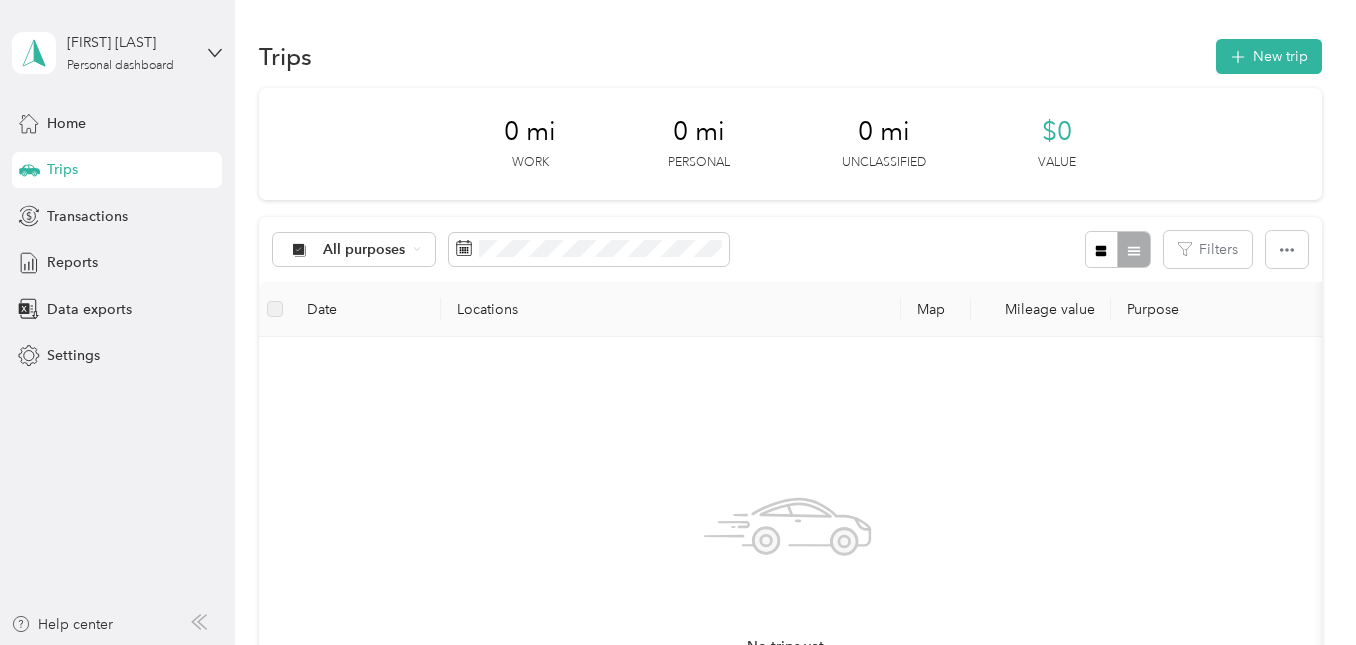 drag, startPoint x: 716, startPoint y: 173, endPoint x: 924, endPoint y: 12, distance: 263.03043 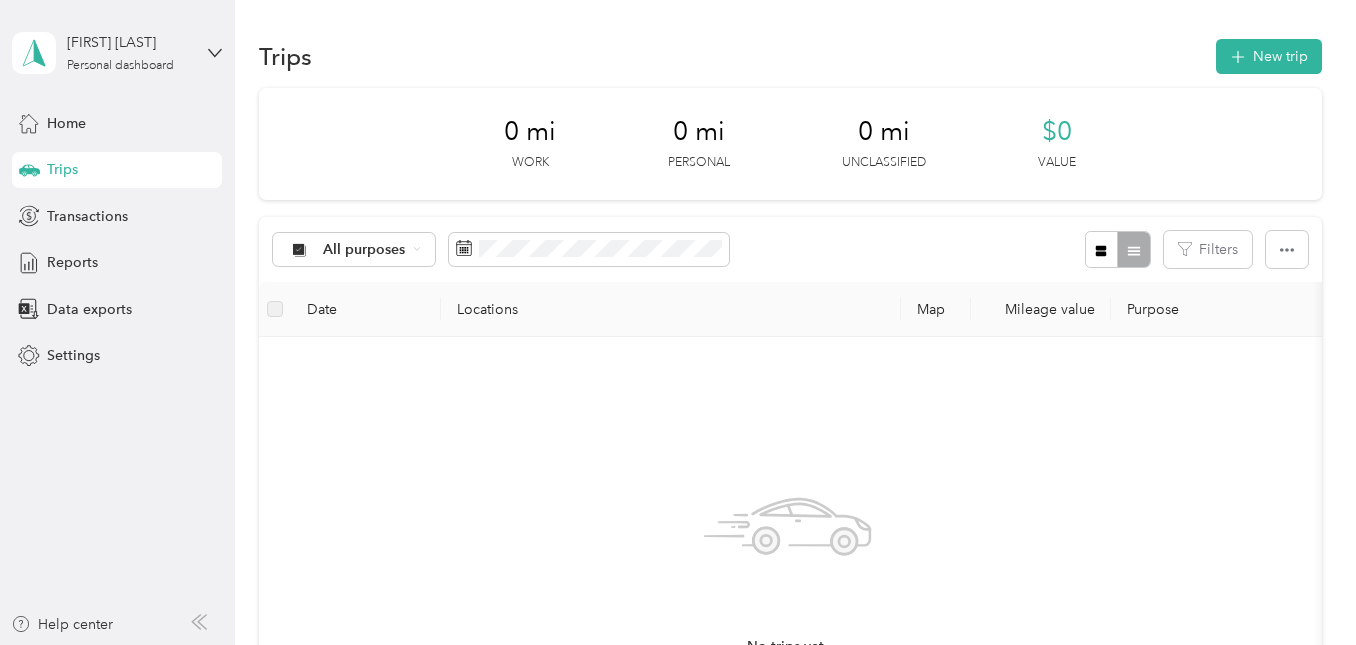 click on "0   mi" at bounding box center [699, 132] 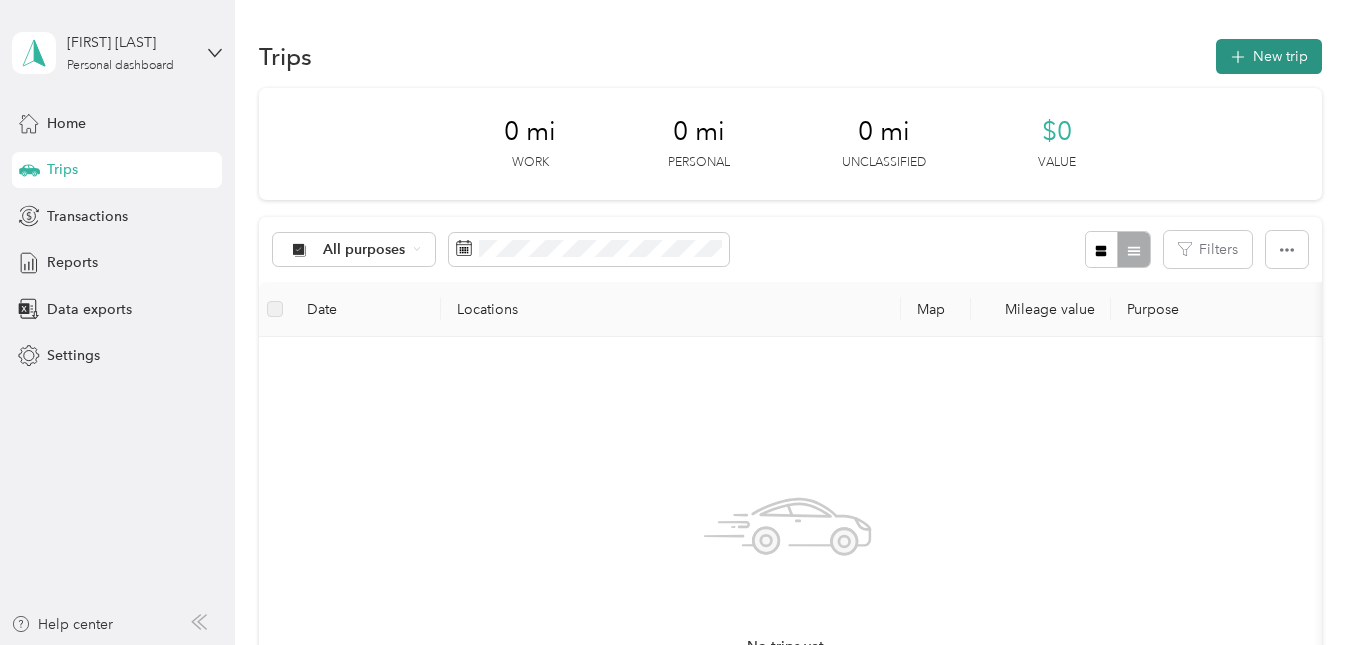 click on "New trip" at bounding box center (1269, 56) 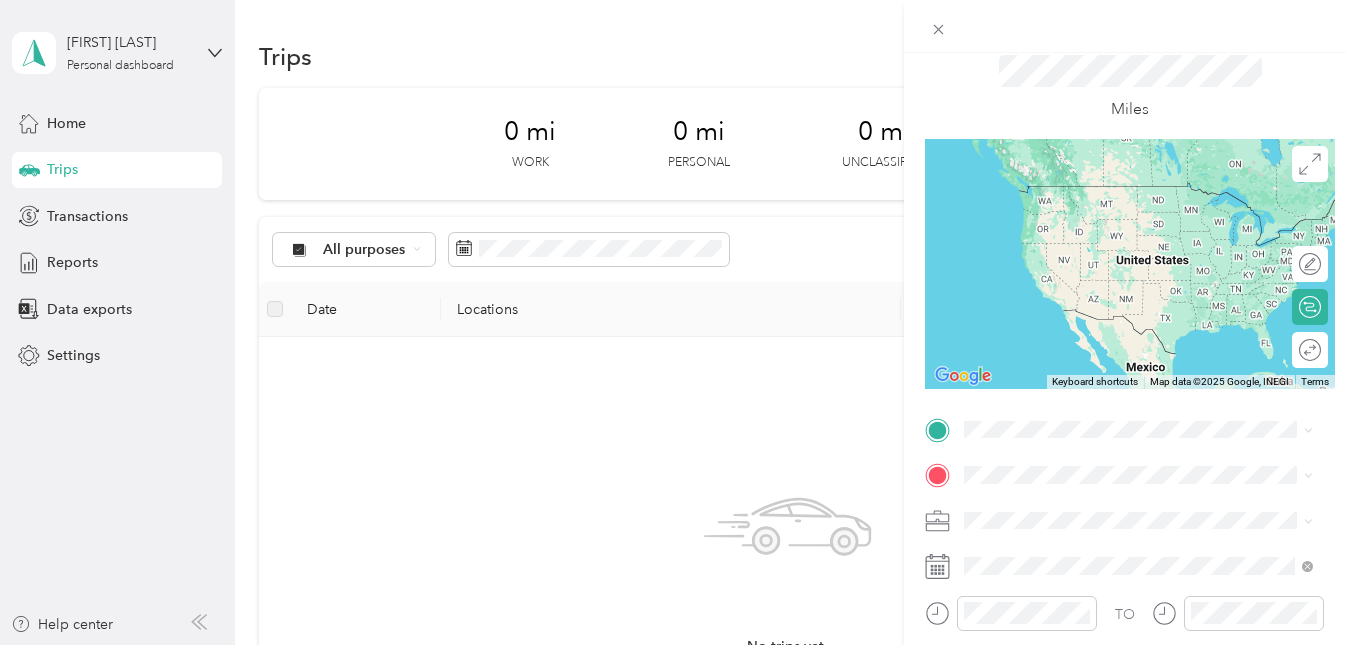 scroll, scrollTop: 68, scrollLeft: 0, axis: vertical 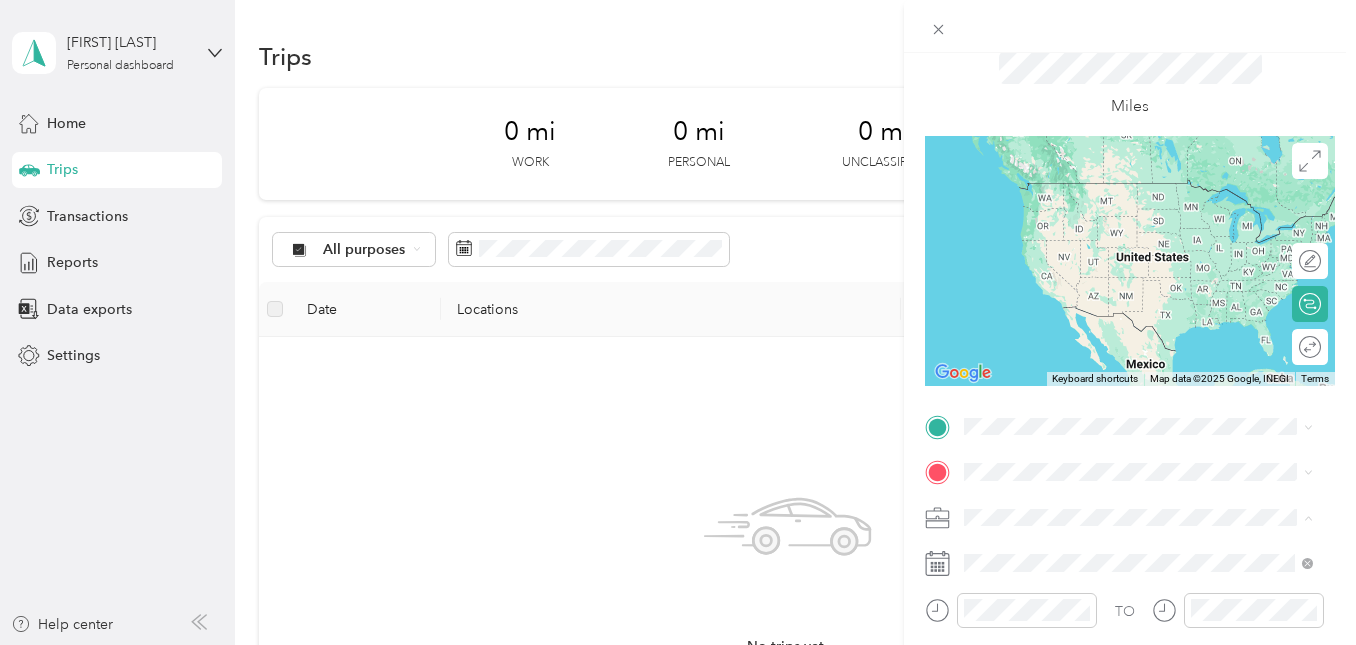 click on "New Trip Save This trip cannot be edited because it is either under review, approved, or paid. Contact your Team Manager to edit it. Miles ← Move left → Move right ↑ Move up ↓ Move down + Zoom in - Zoom out Home Jump left by 75% End Jump right by 75% Page Up Jump up by 75% Page Down Jump down by 75% Keyboard shortcuts Map Data Map data ©2025 Google, INEGI Map data ©2025 Google, INEGI 1000 km  Click to toggle between metric and imperial units Terms Report a map error Edit route Calculate route Round trip TO Add photo" at bounding box center (678, 322) 